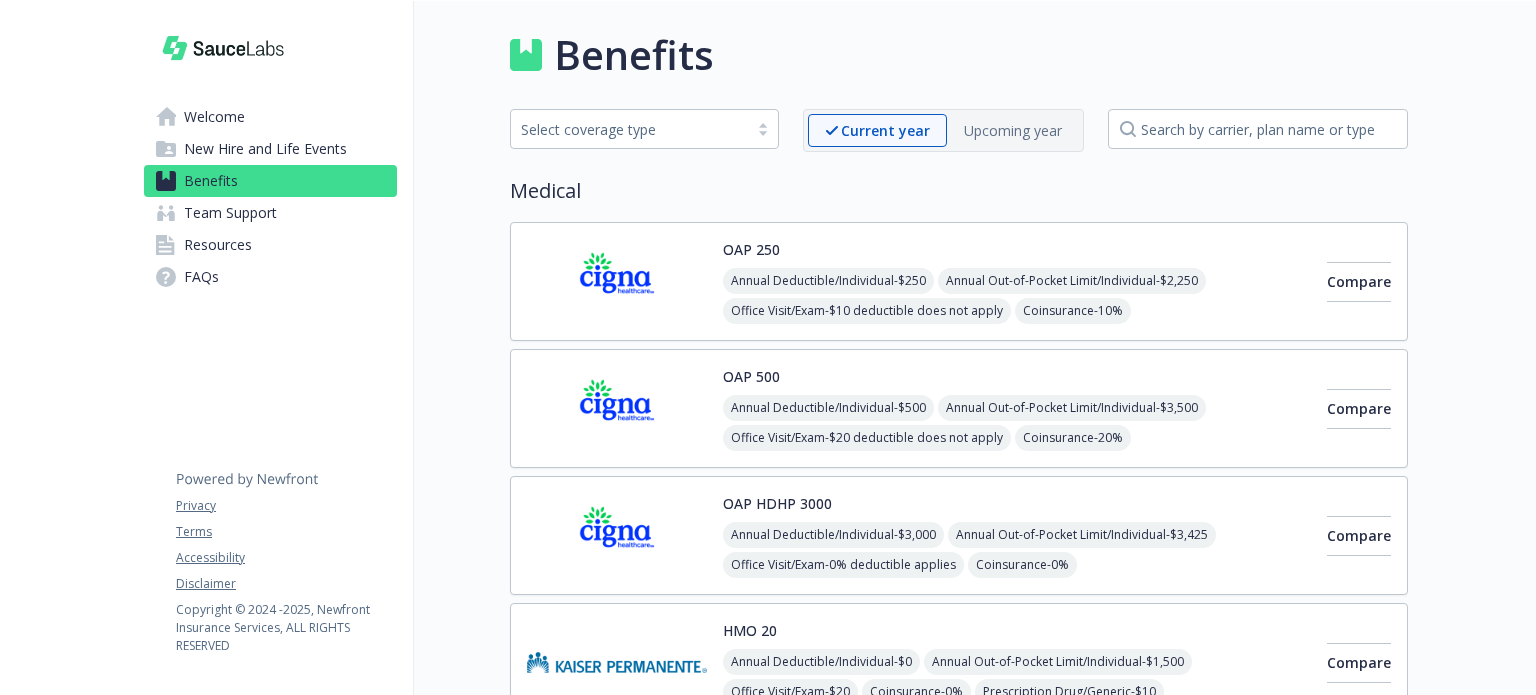 scroll, scrollTop: 0, scrollLeft: 0, axis: both 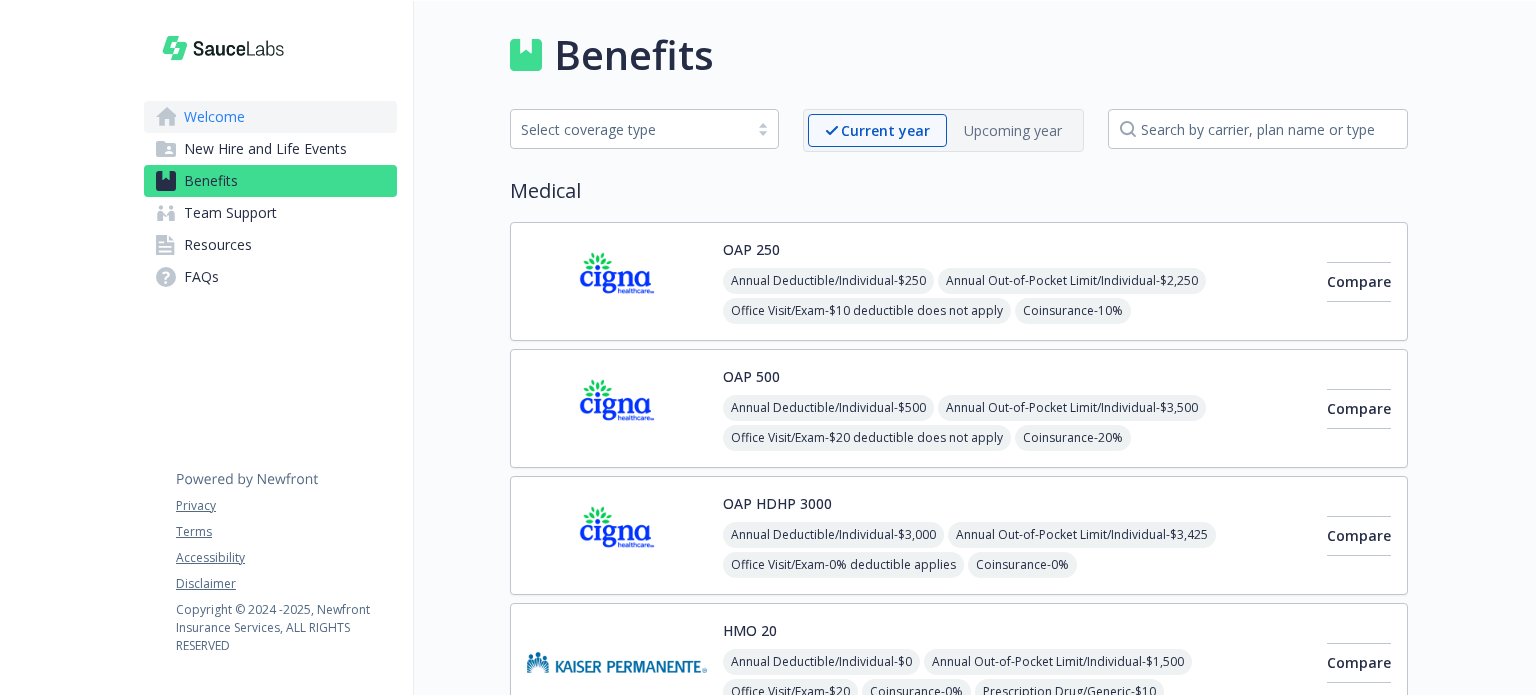 click on "Welcome" at bounding box center (214, 117) 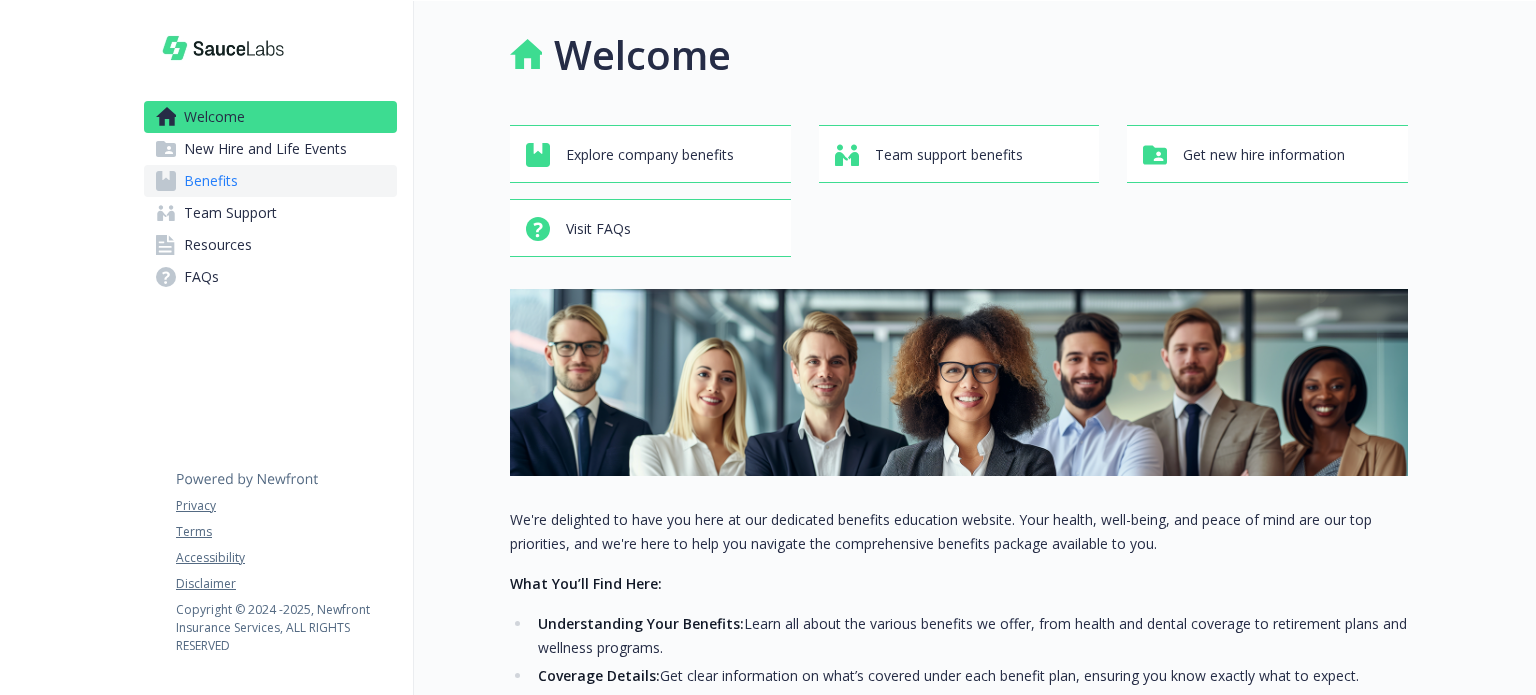 click on "Benefits" at bounding box center (211, 181) 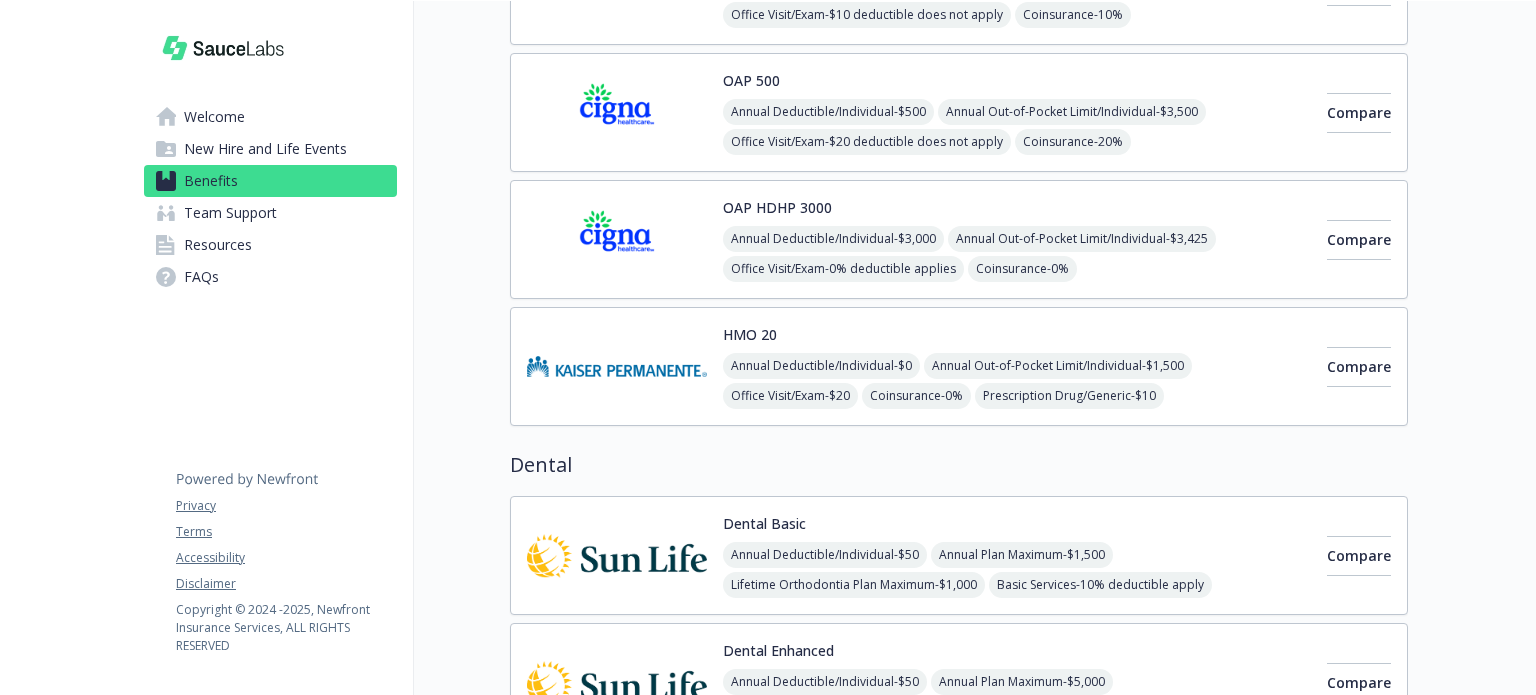 scroll, scrollTop: 0, scrollLeft: 0, axis: both 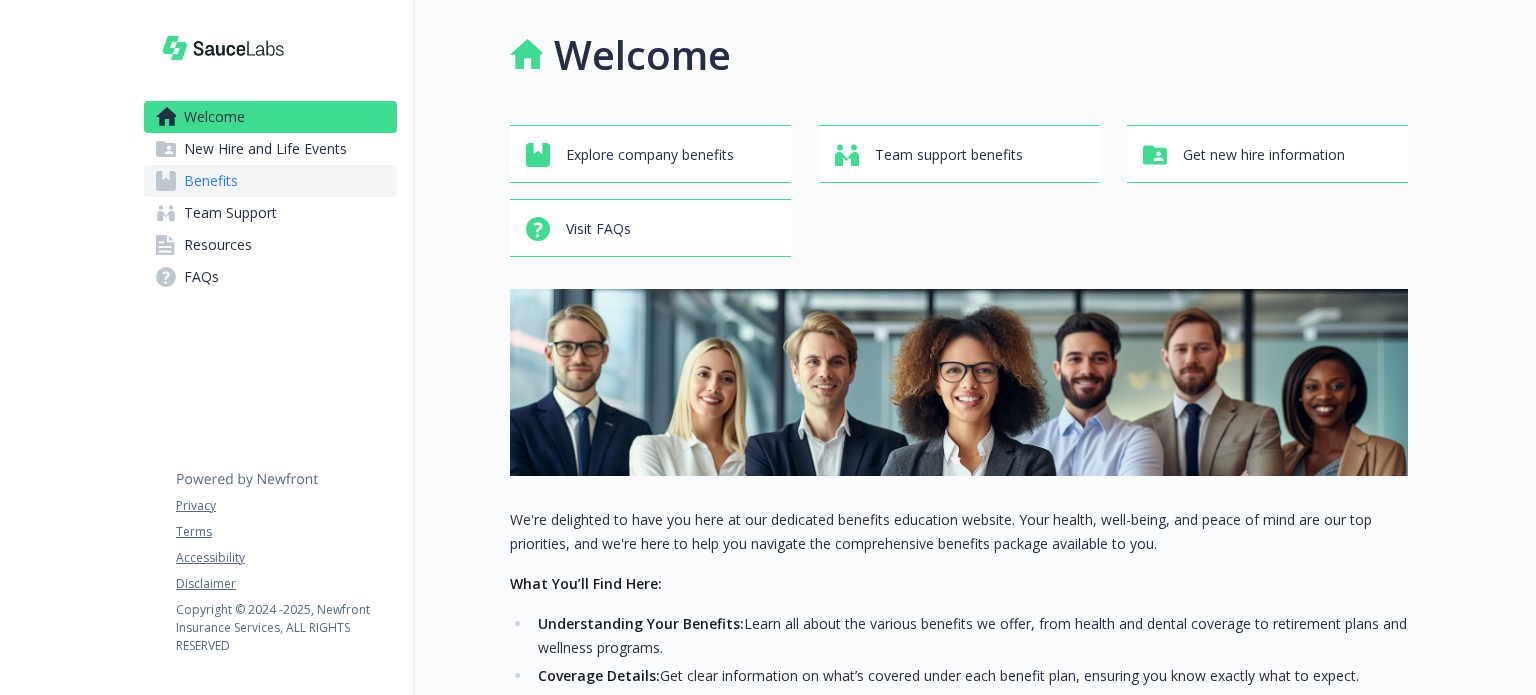 click on "Benefits" at bounding box center (211, 181) 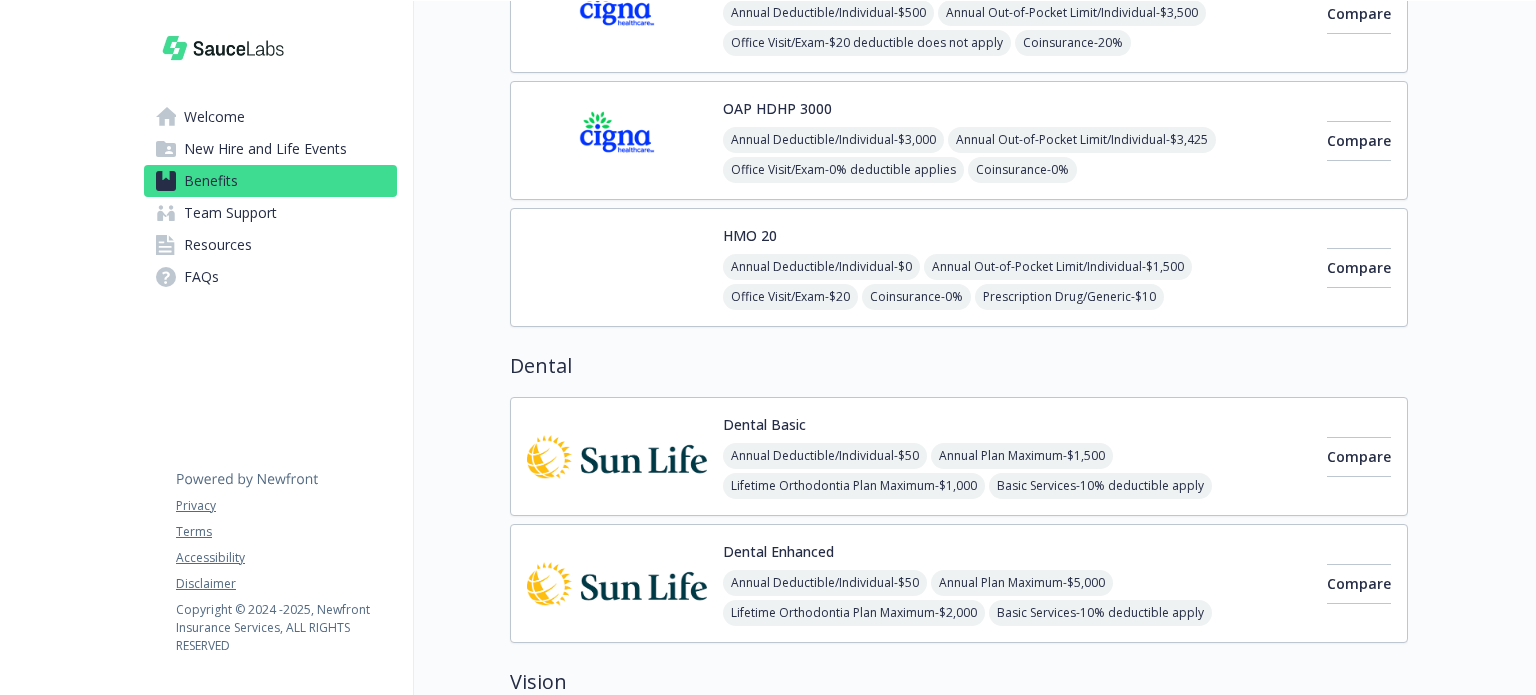 scroll, scrollTop: 535, scrollLeft: 0, axis: vertical 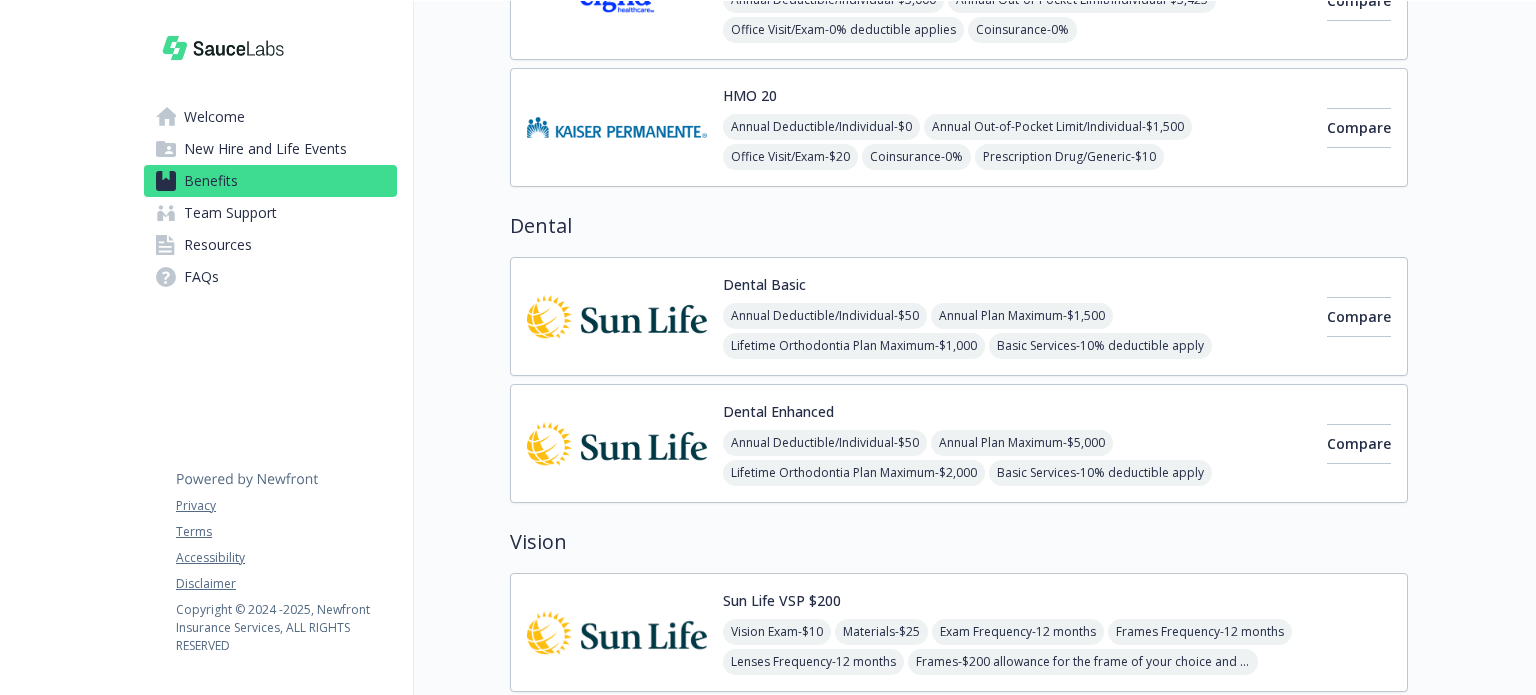 click on "Annual Deductible/Individual  -  $50 Annual Plan Maximum  -  $1,500 Lifetime Orthodontia Plan Maximum  -  $1,000 Basic Services  -  10% deductible apply Major Services  -  40% deductible apply Orthodontia Services  -  50% deductible does not apply" at bounding box center (1017, 346) 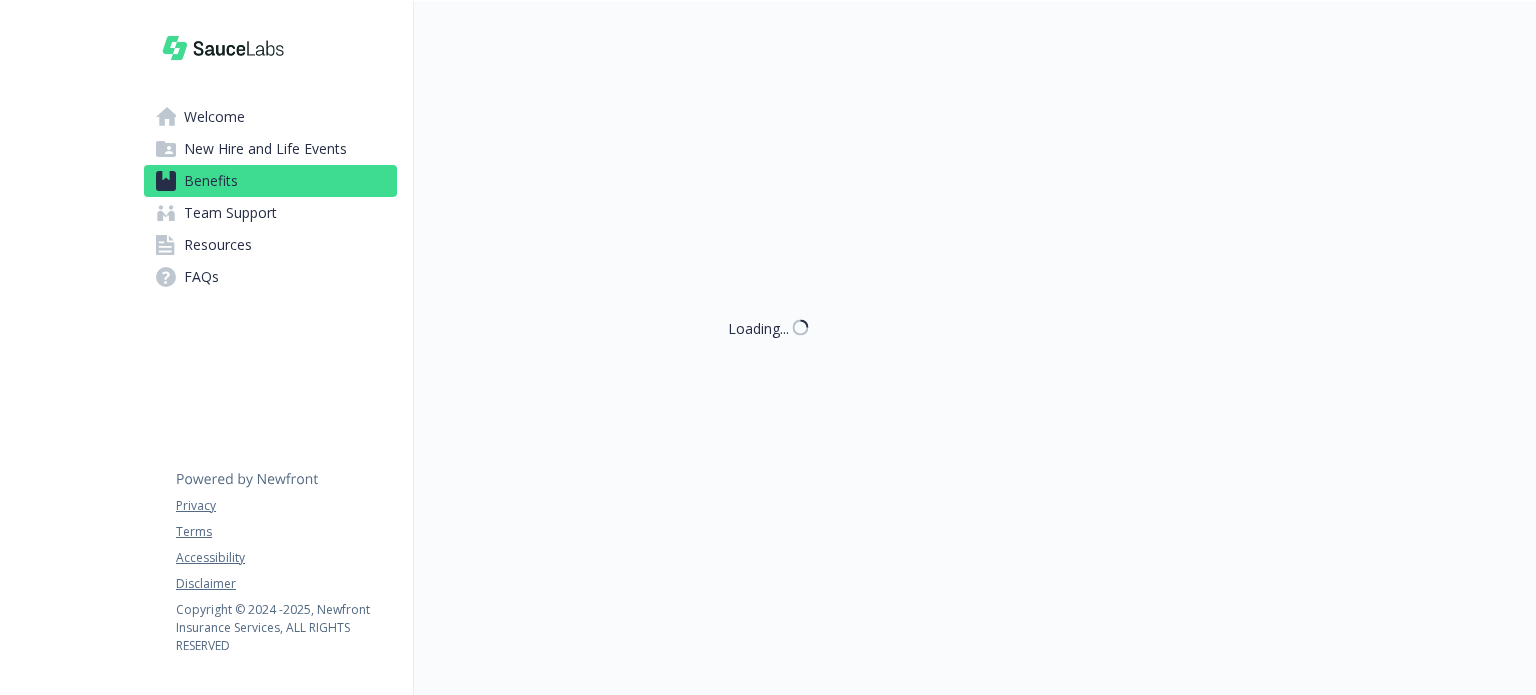 scroll, scrollTop: 535, scrollLeft: 0, axis: vertical 